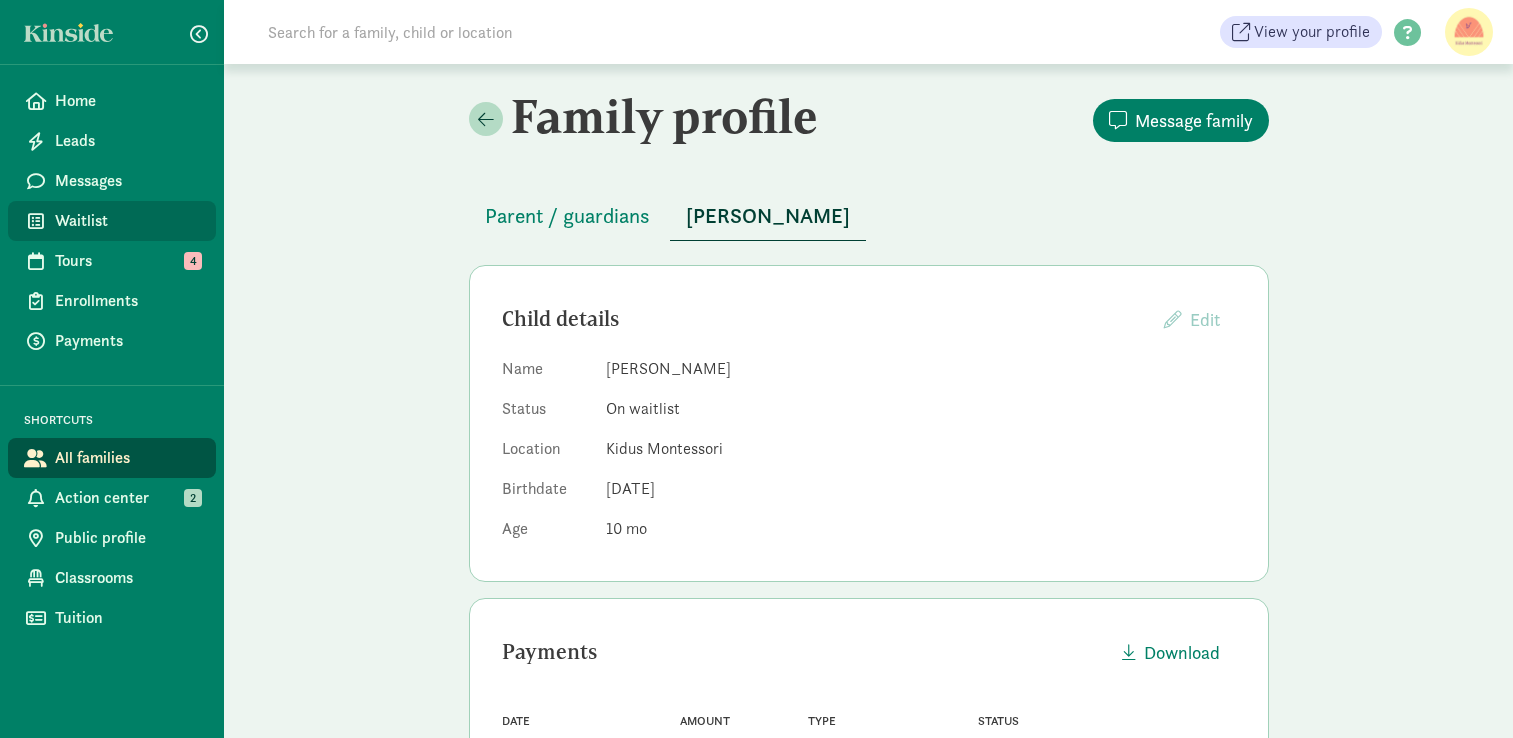 scroll, scrollTop: 12, scrollLeft: 0, axis: vertical 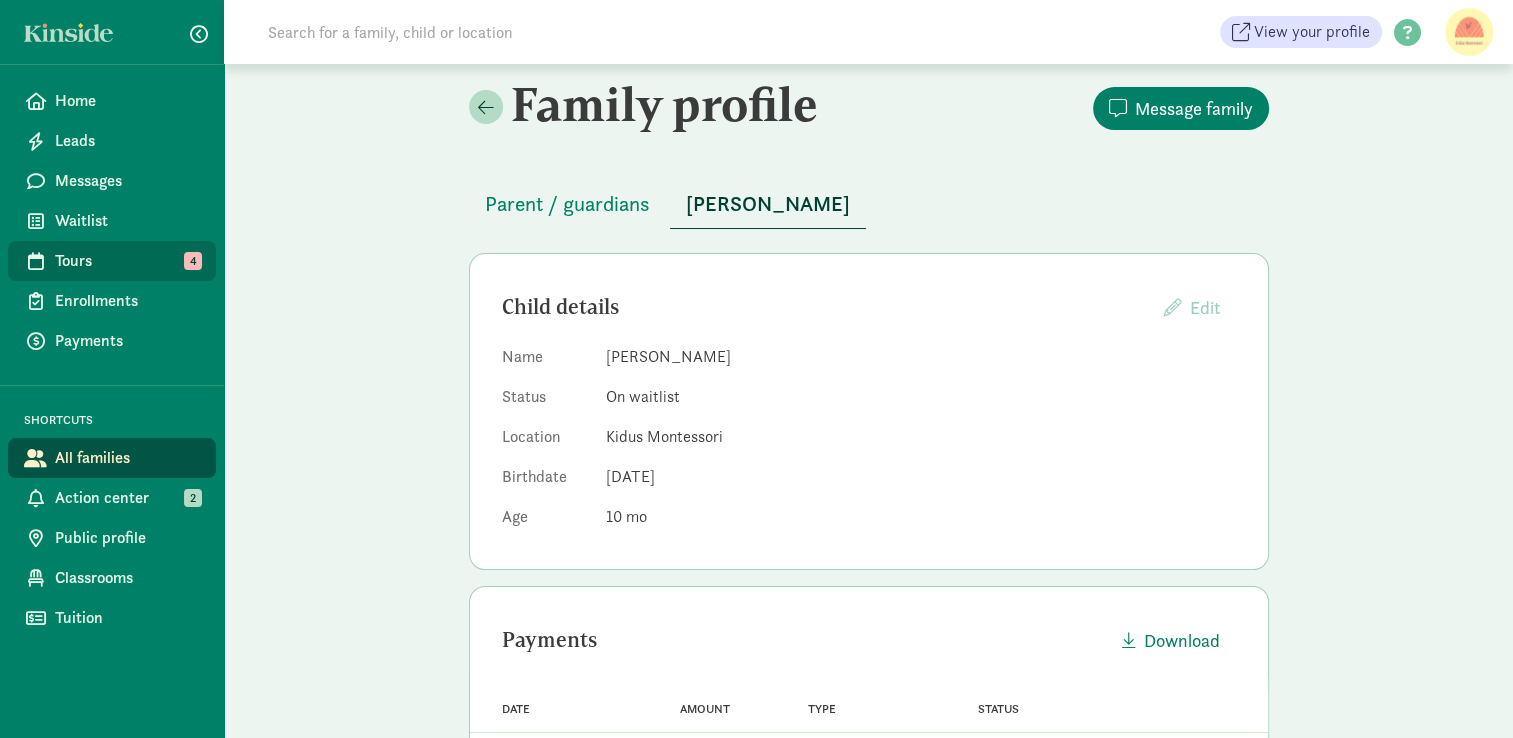 click on "Tours" at bounding box center (127, 261) 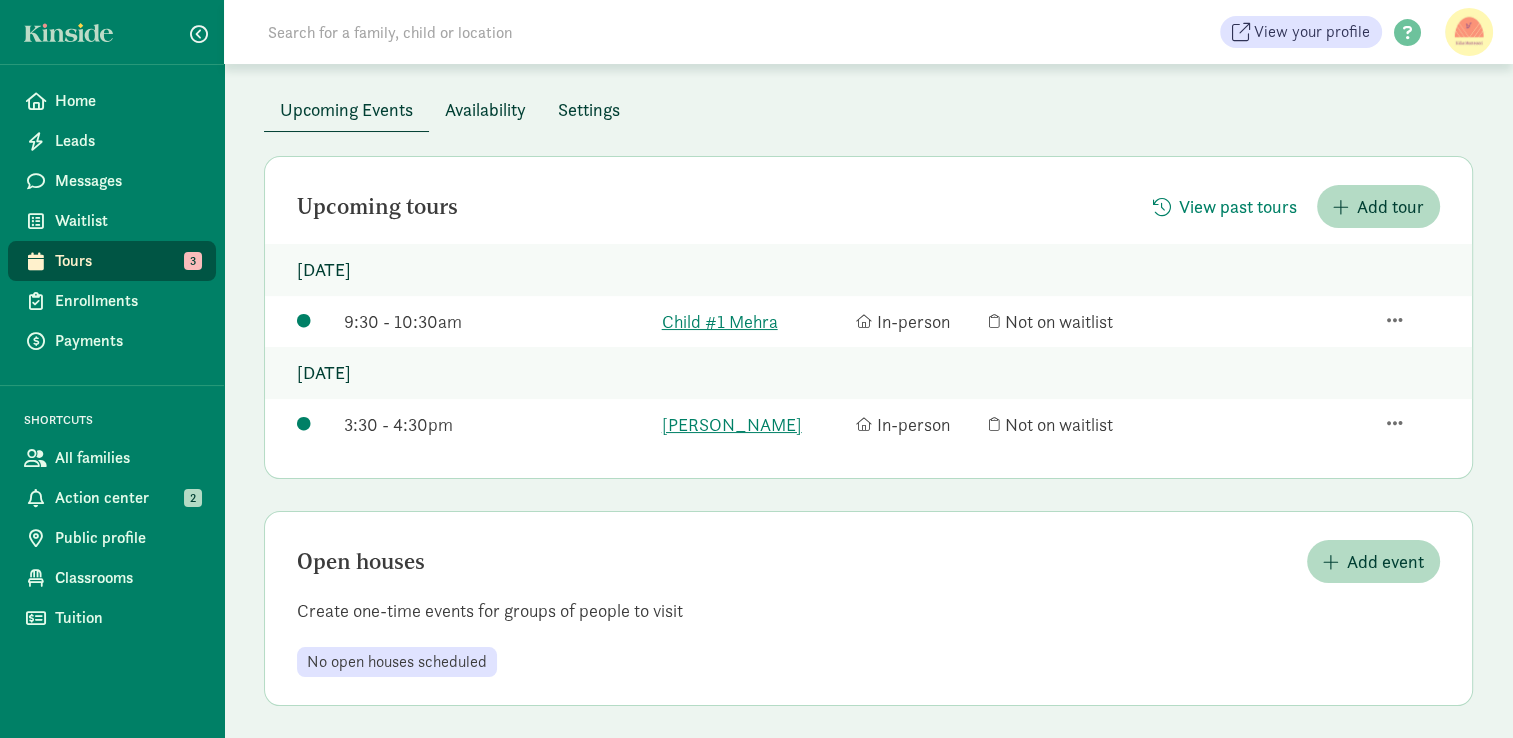 scroll, scrollTop: 94, scrollLeft: 0, axis: vertical 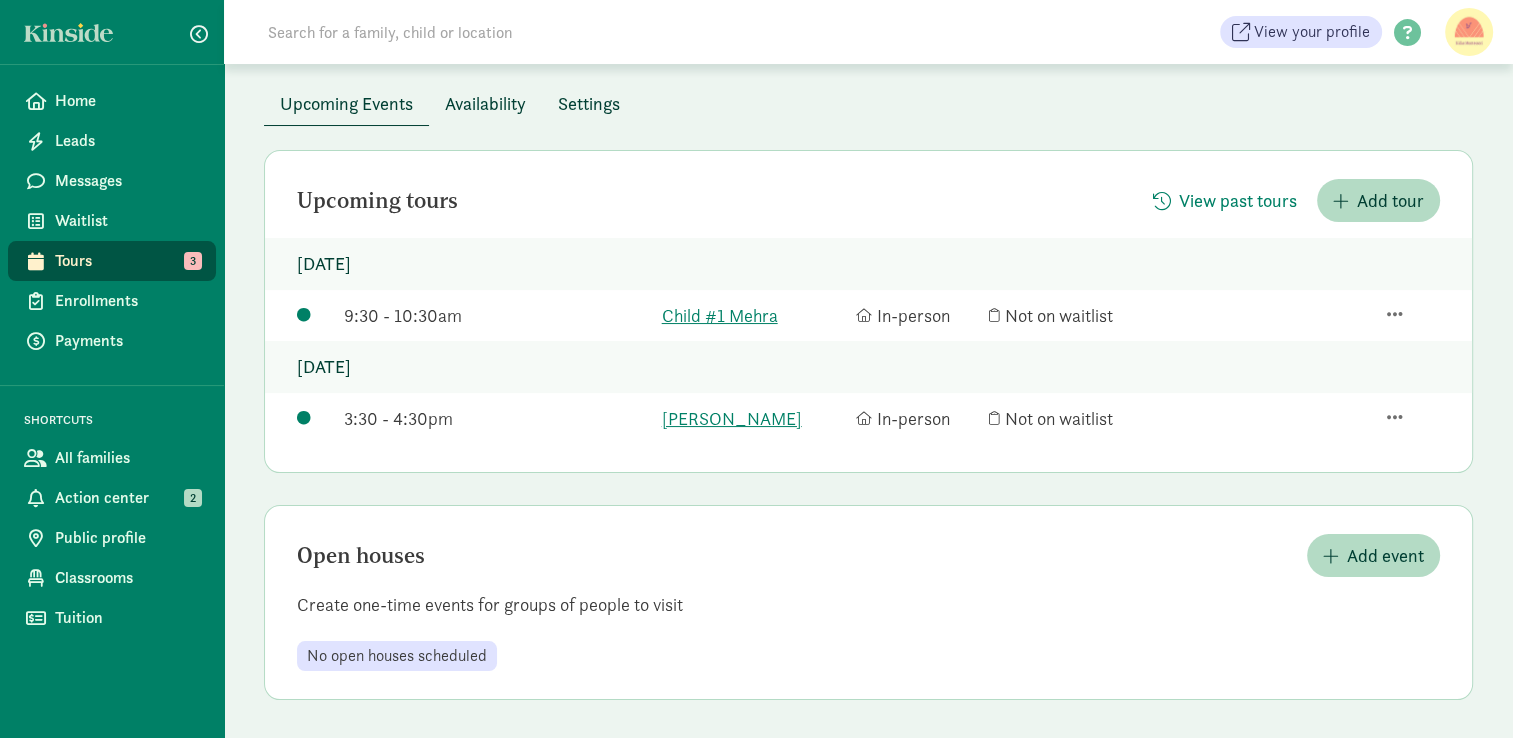 click on "Availability" at bounding box center (485, 103) 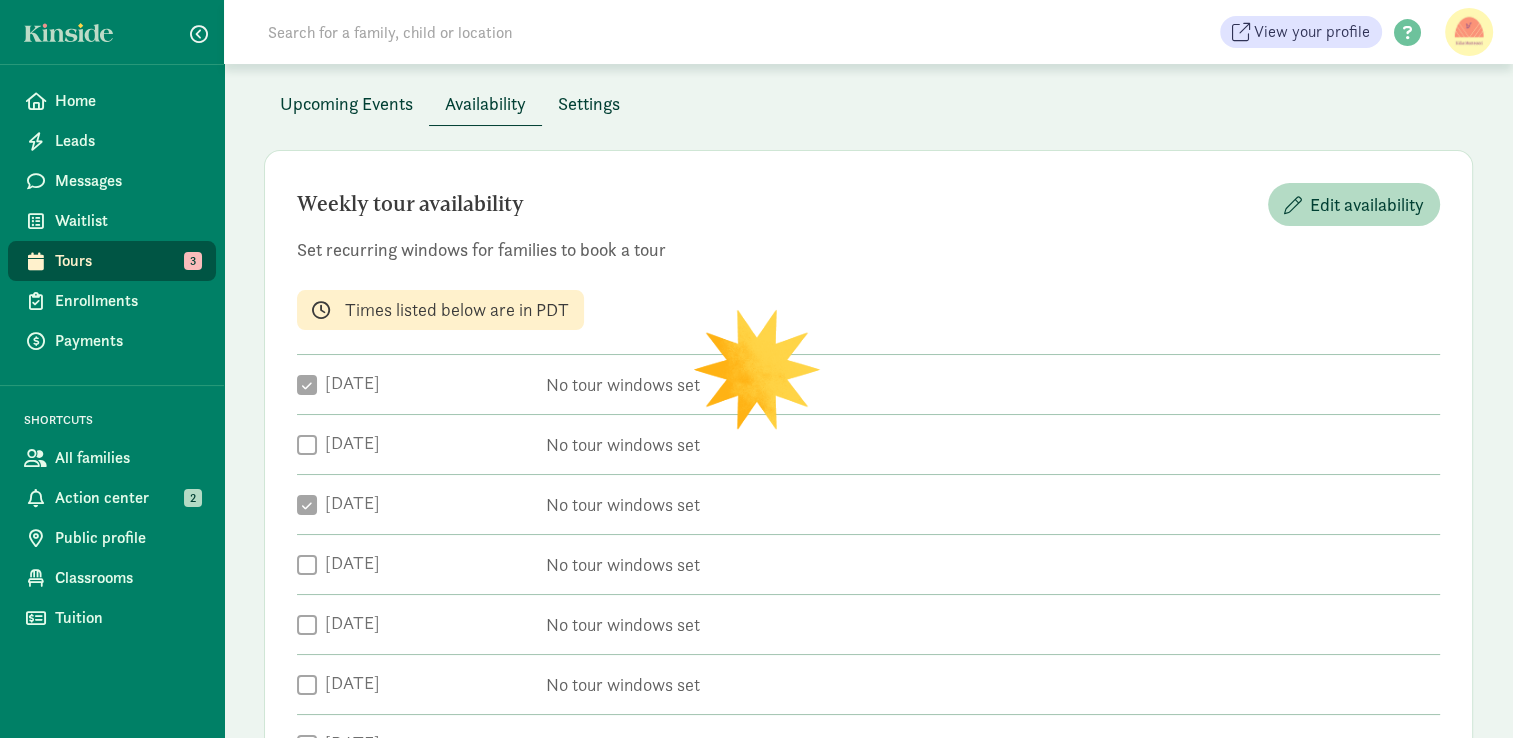 checkbox on "true" 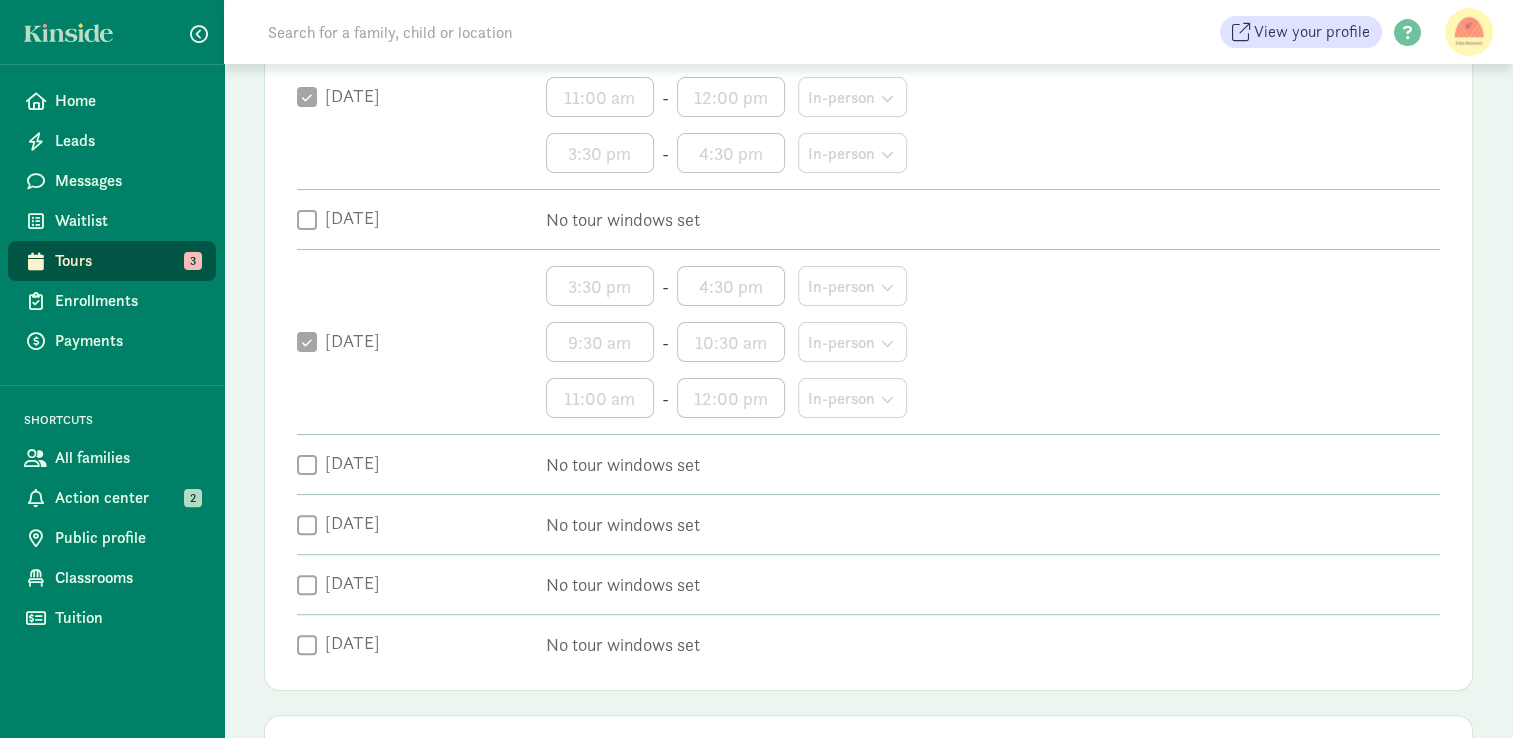 scroll, scrollTop: 677, scrollLeft: 0, axis: vertical 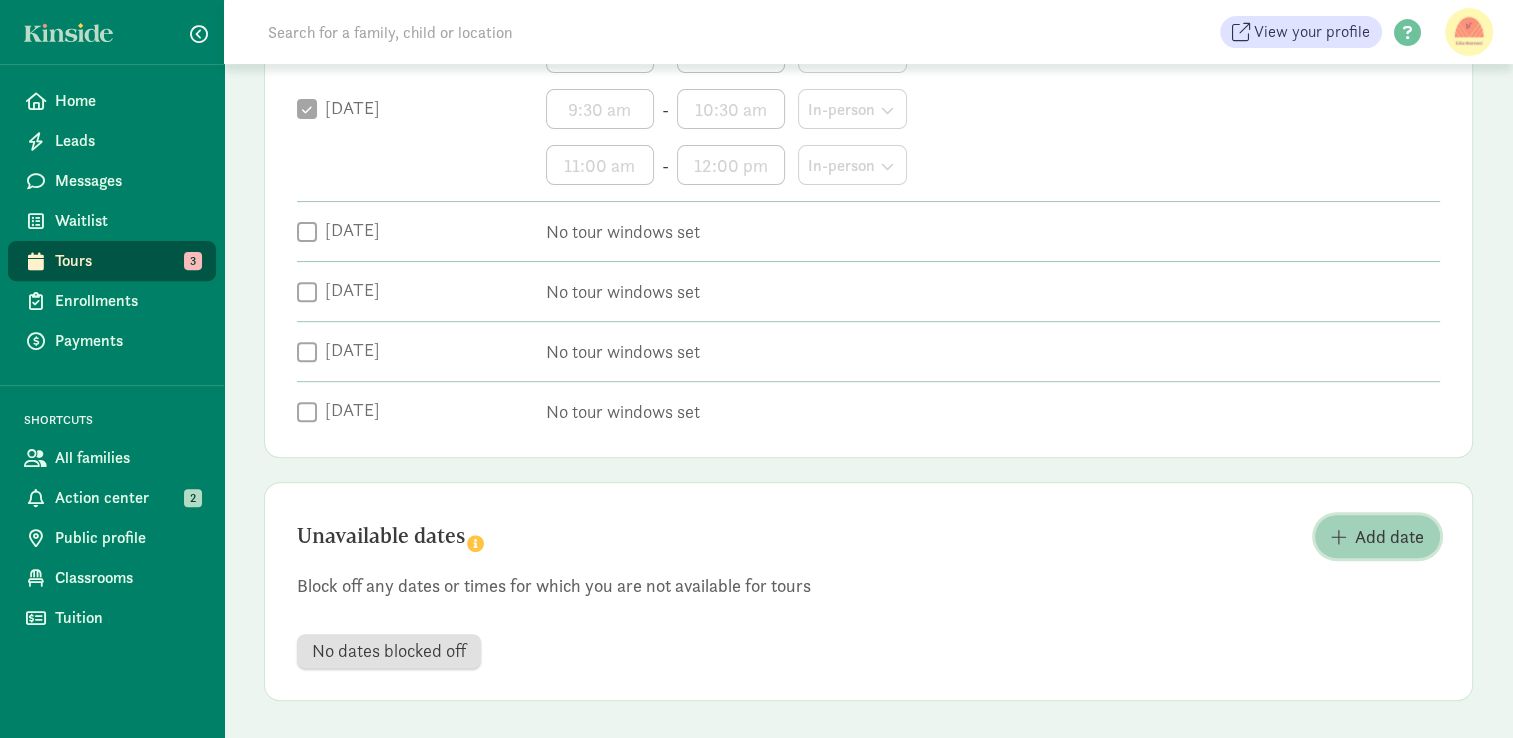 click on "Add date" at bounding box center [1389, 536] 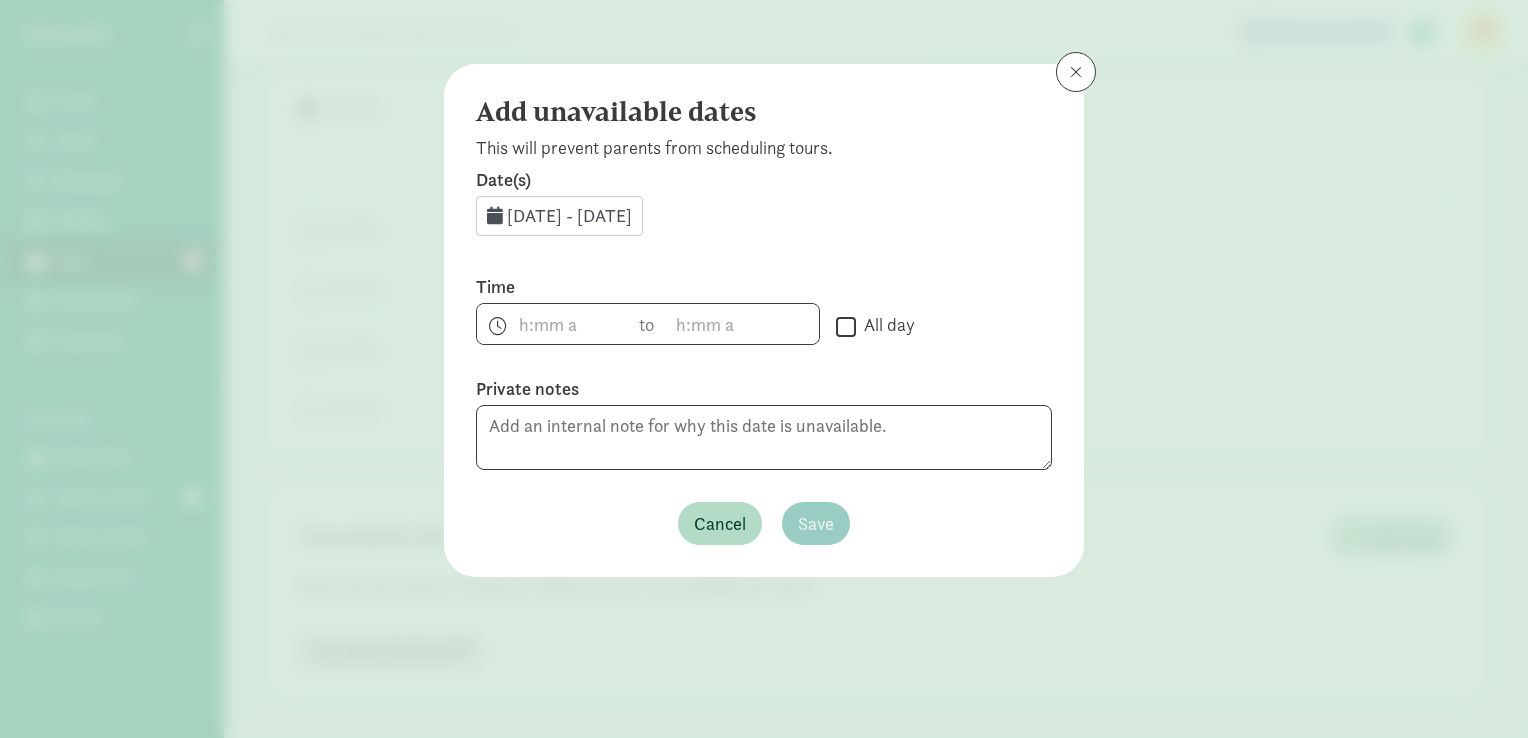 click on "[DATE] - [DATE]" 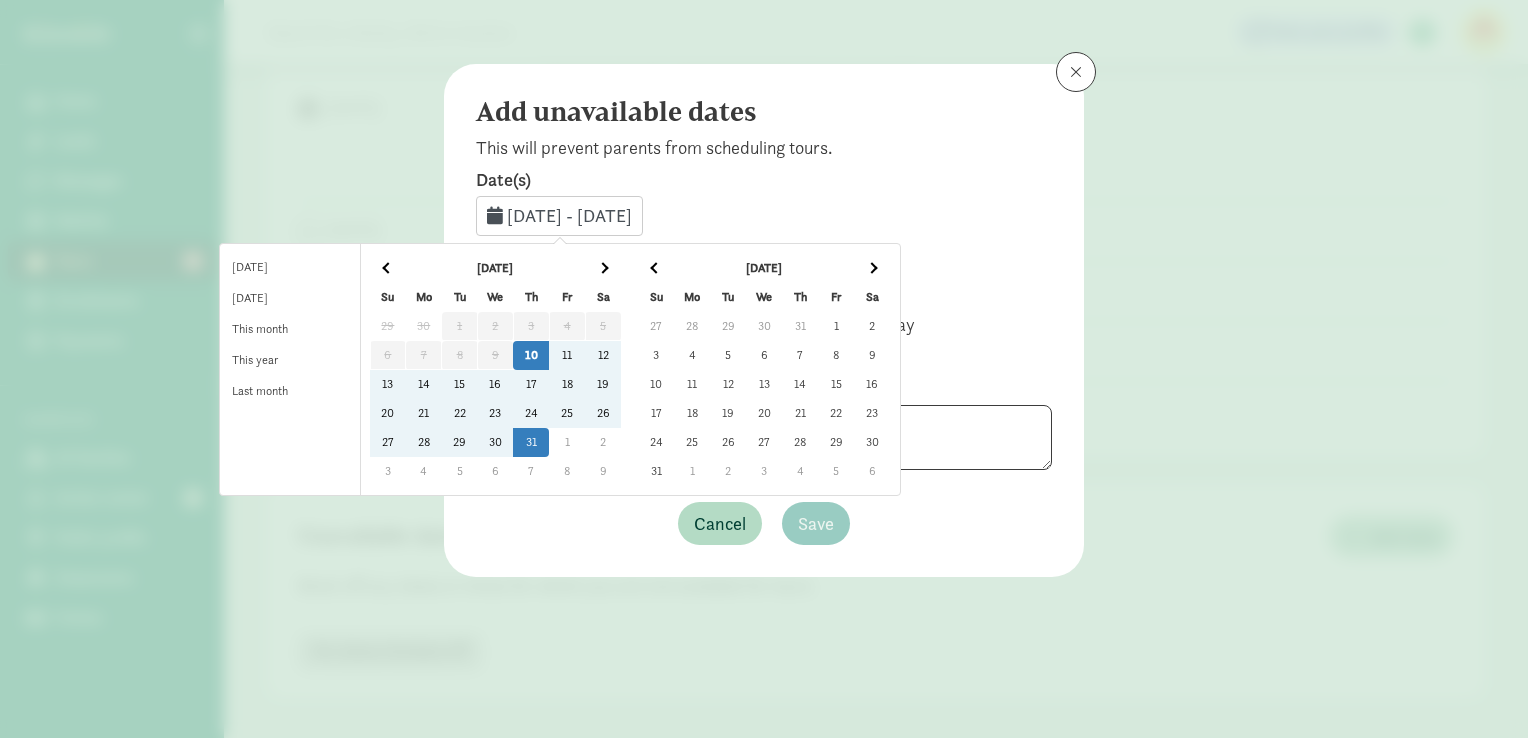 click at bounding box center (871, 267) 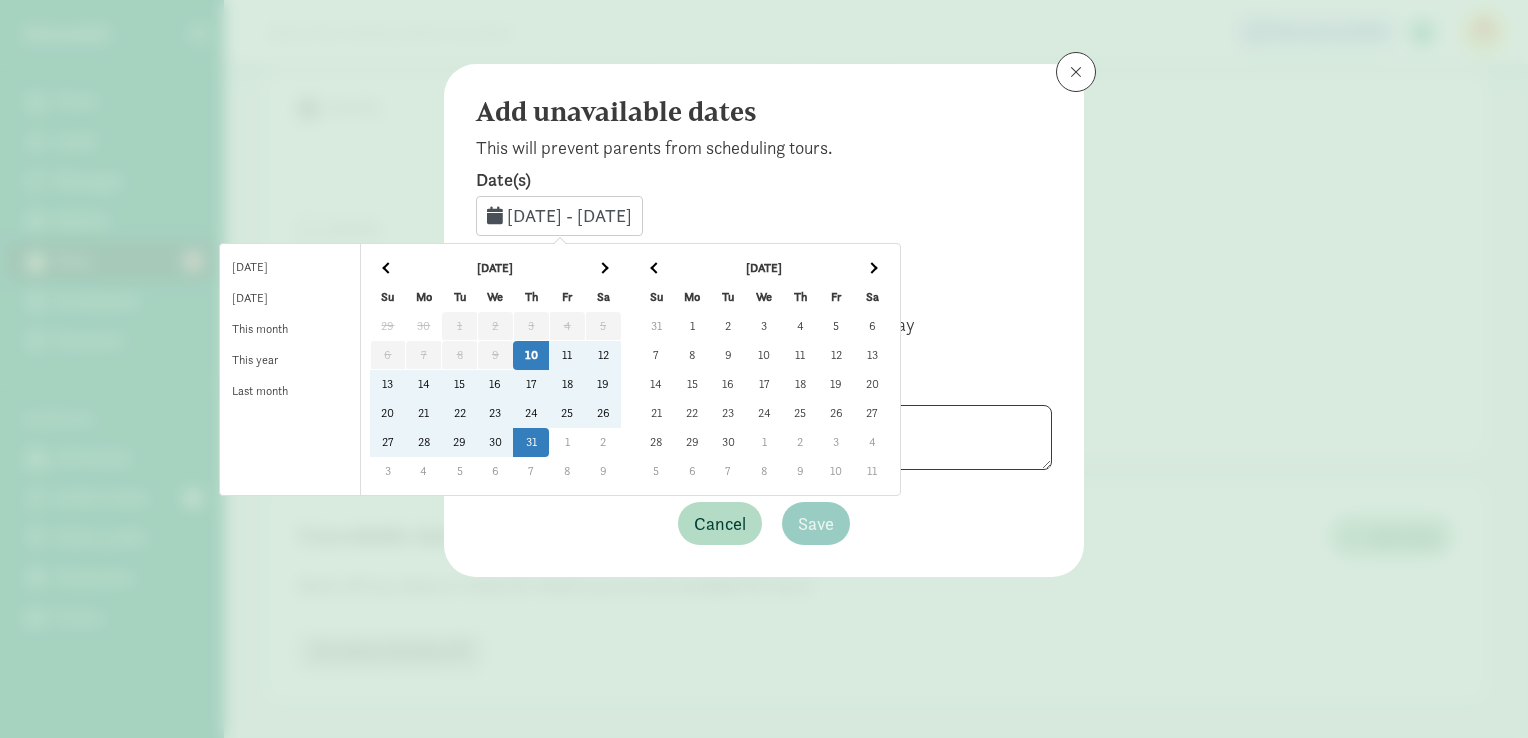 click on "7" 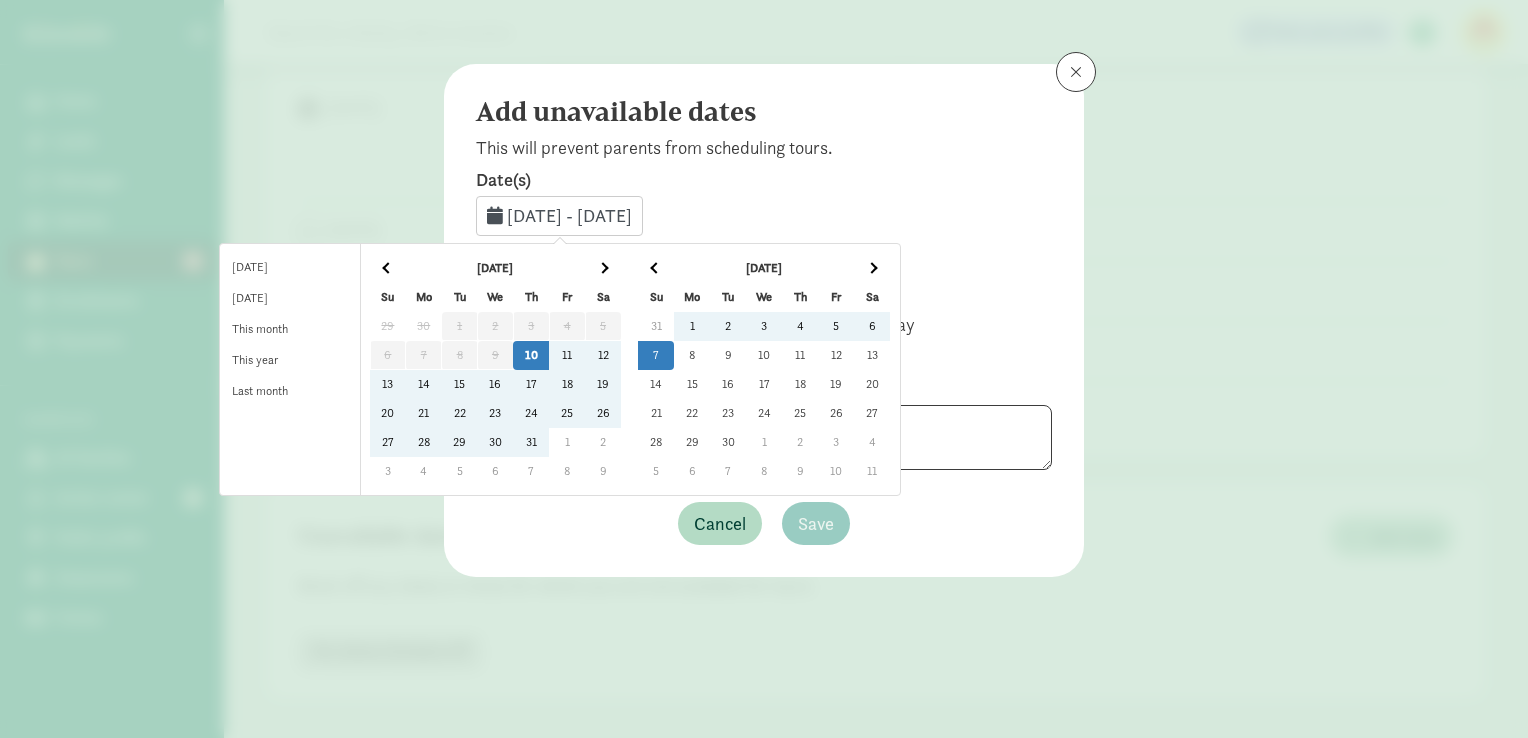 click on "10" 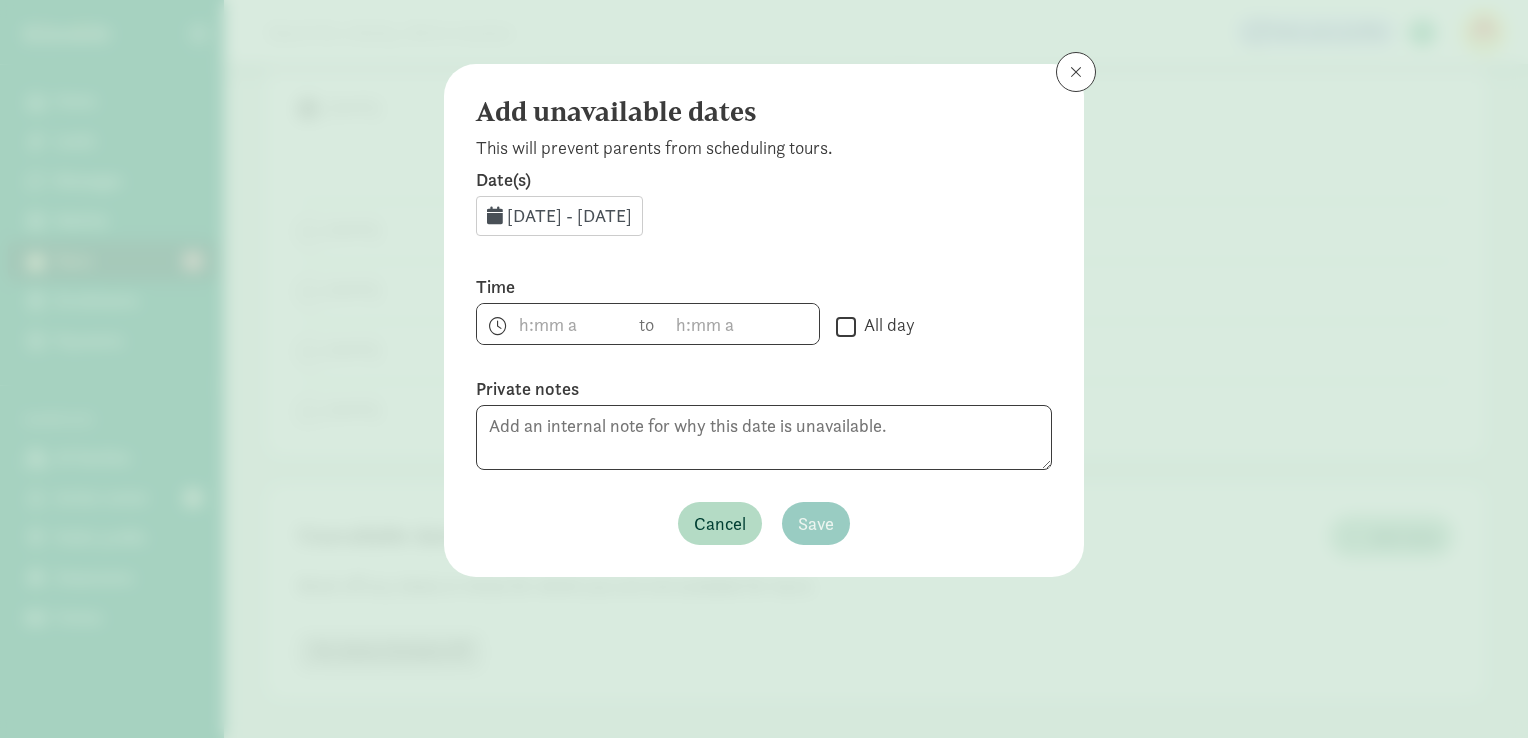 click on "All day" at bounding box center [846, 326] 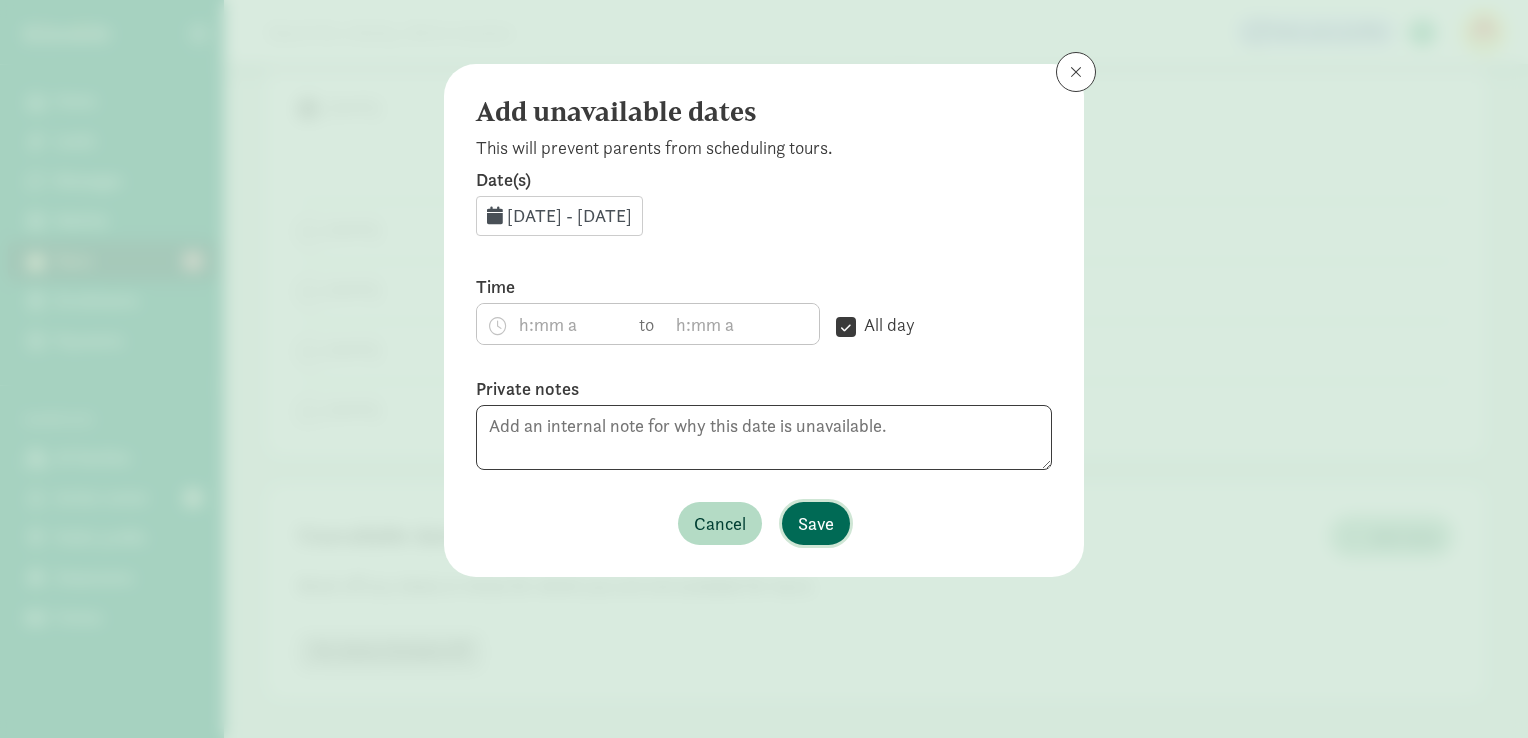 click on "Save" at bounding box center (816, 523) 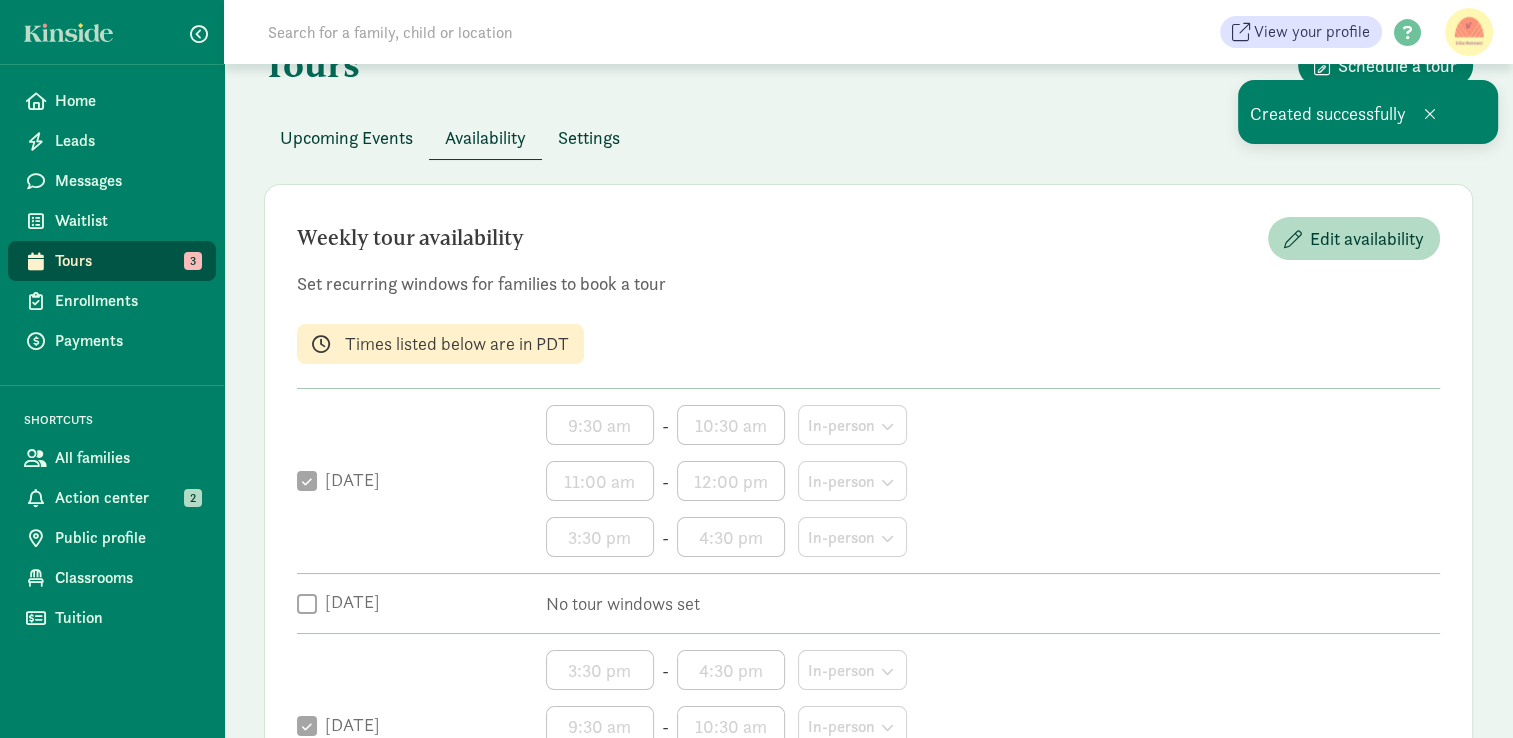 scroll, scrollTop: 0, scrollLeft: 0, axis: both 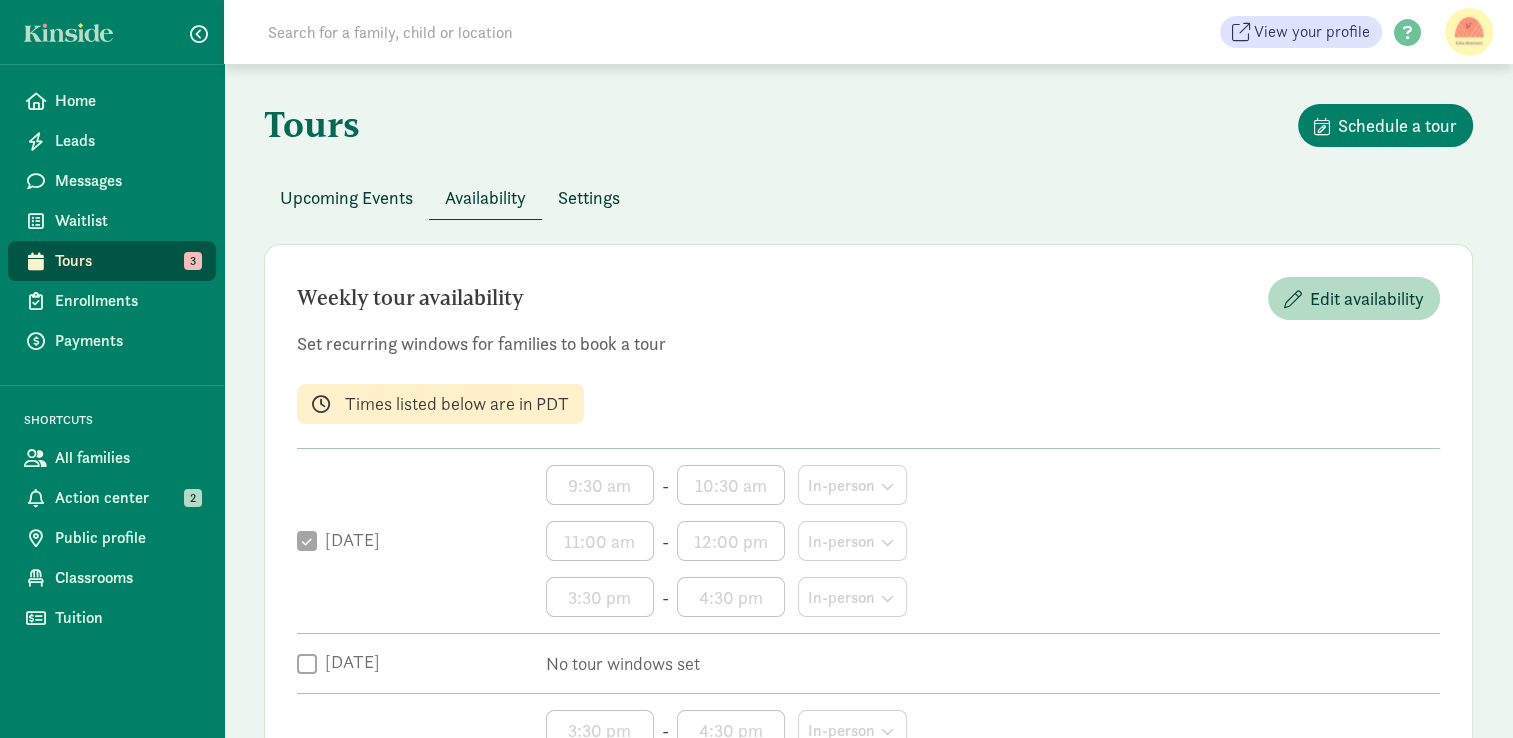 click on "Tours" at bounding box center (127, 261) 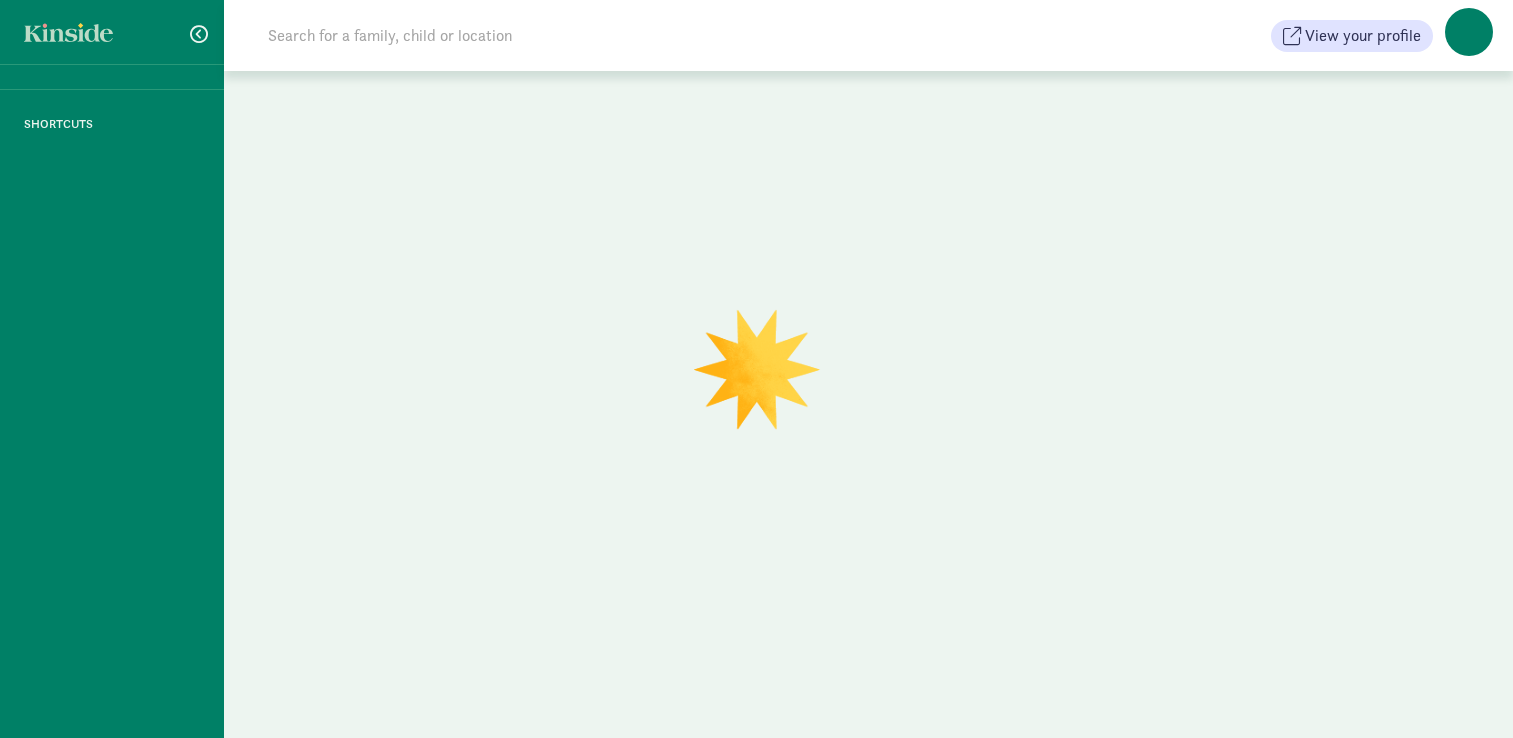 scroll, scrollTop: 0, scrollLeft: 0, axis: both 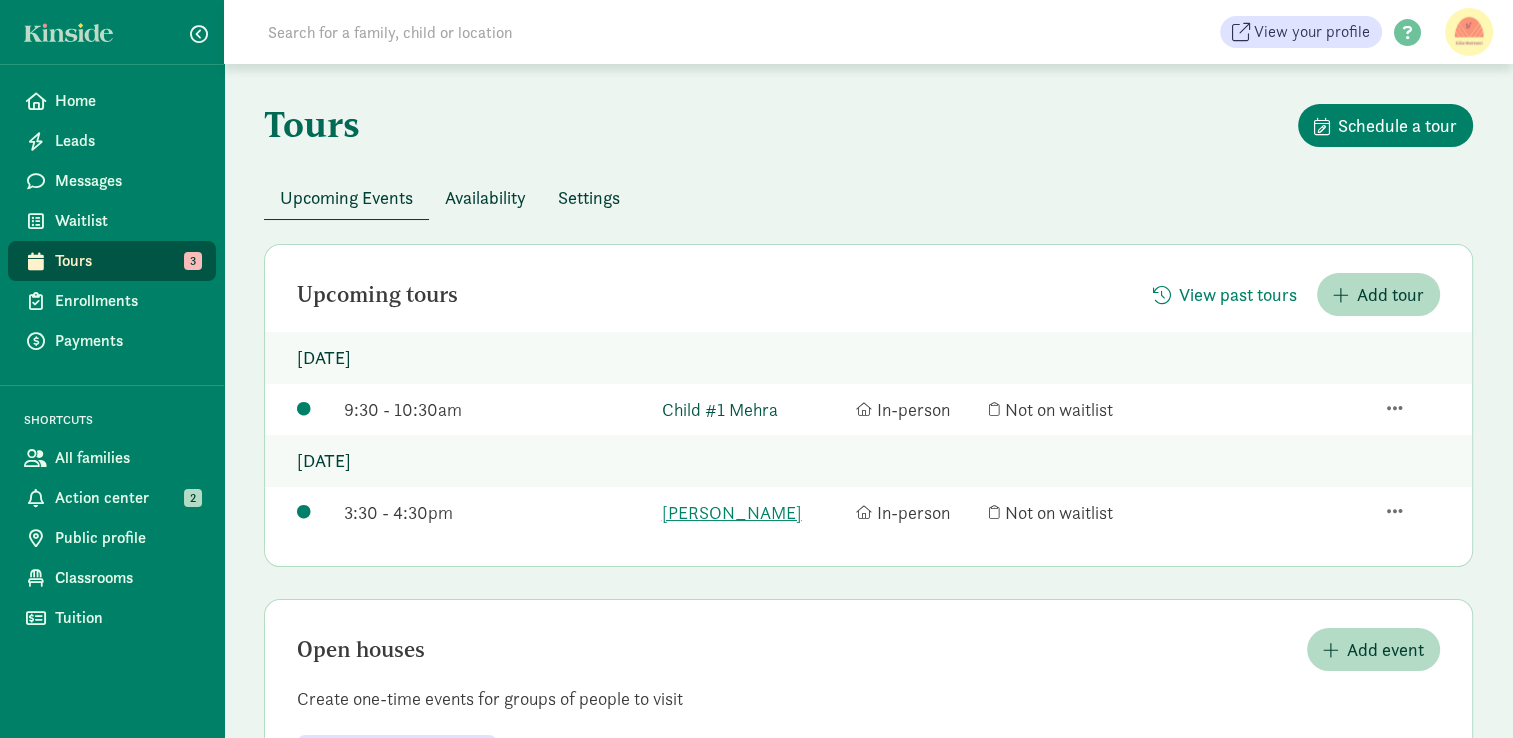 click on "Child #1 Mehra" at bounding box center [754, 409] 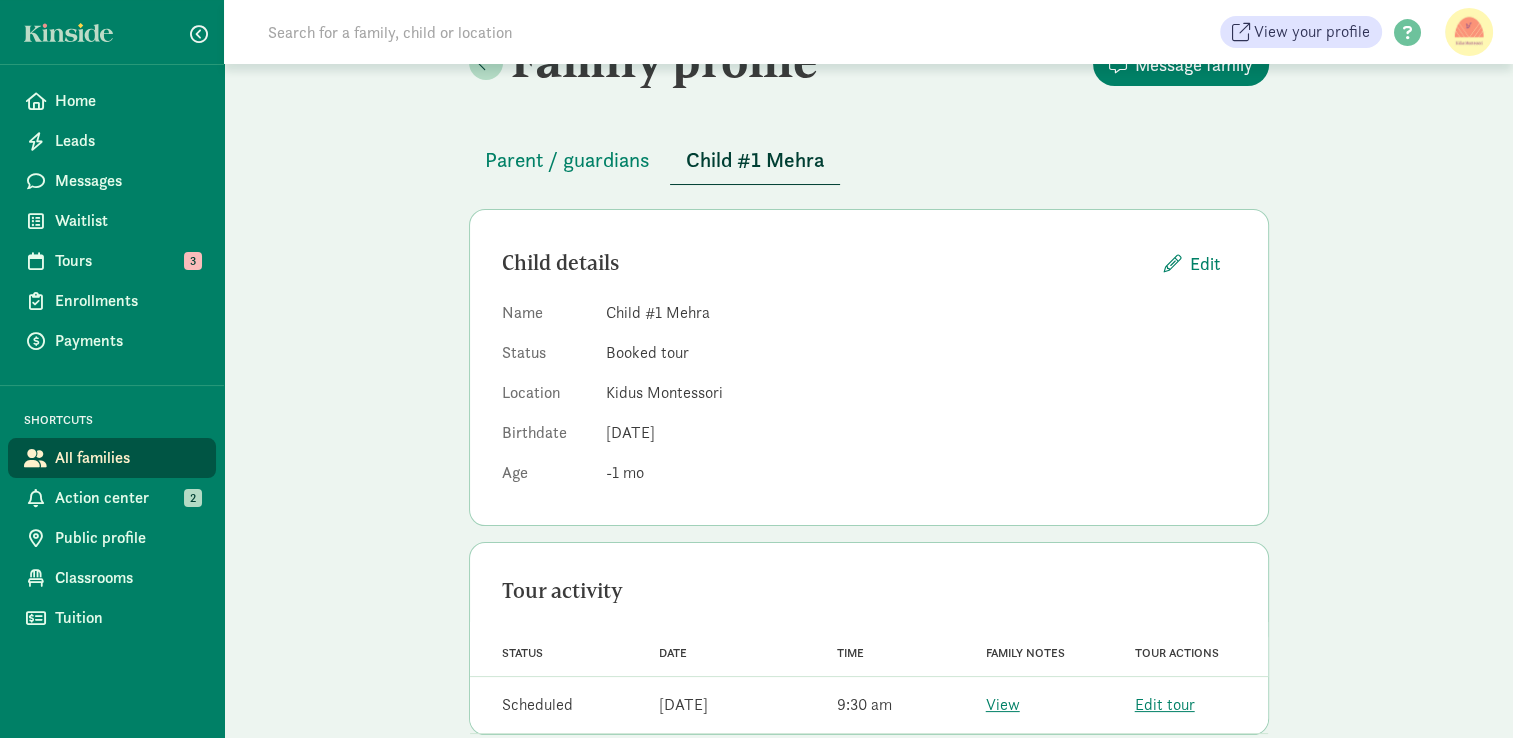 scroll, scrollTop: 92, scrollLeft: 0, axis: vertical 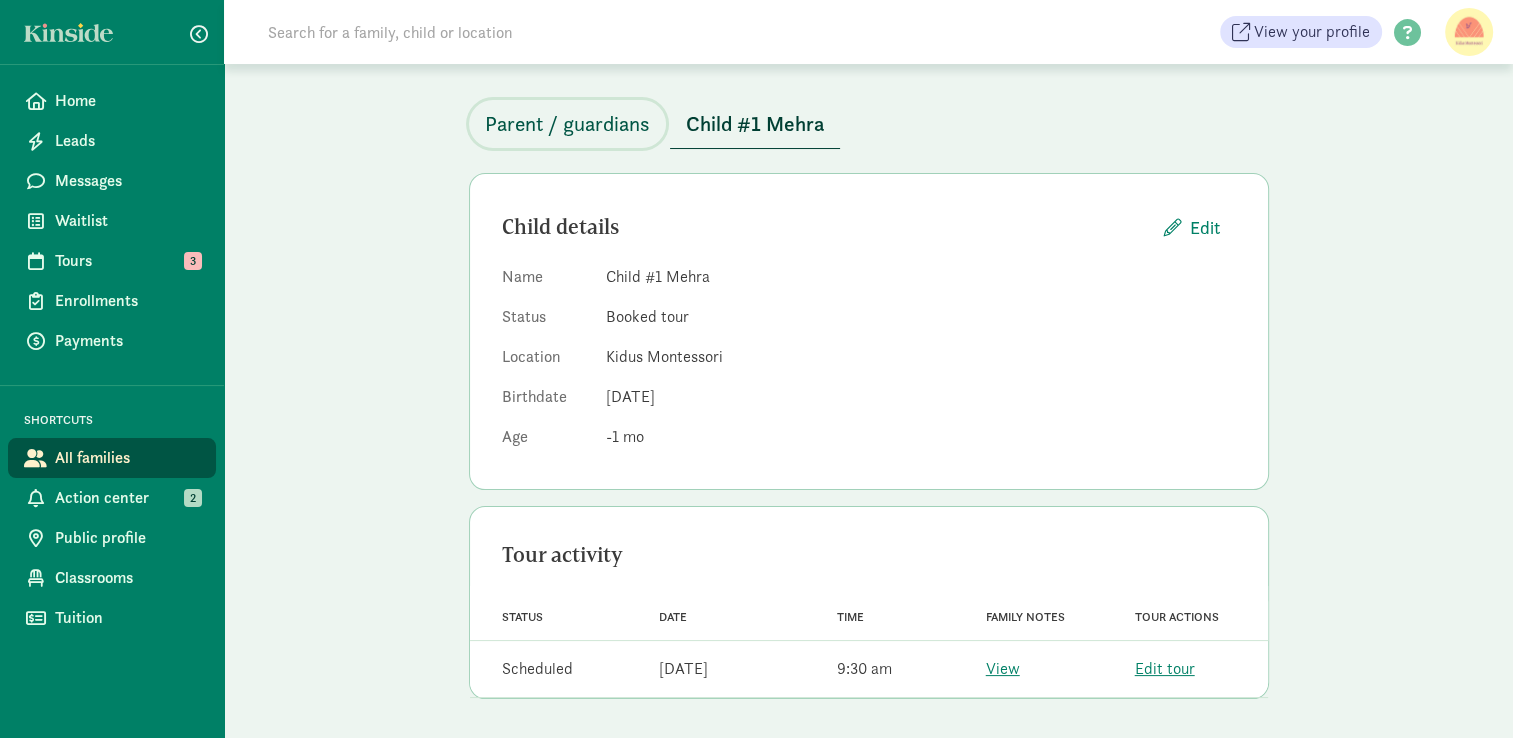 click on "Parent / guardians" at bounding box center (567, 124) 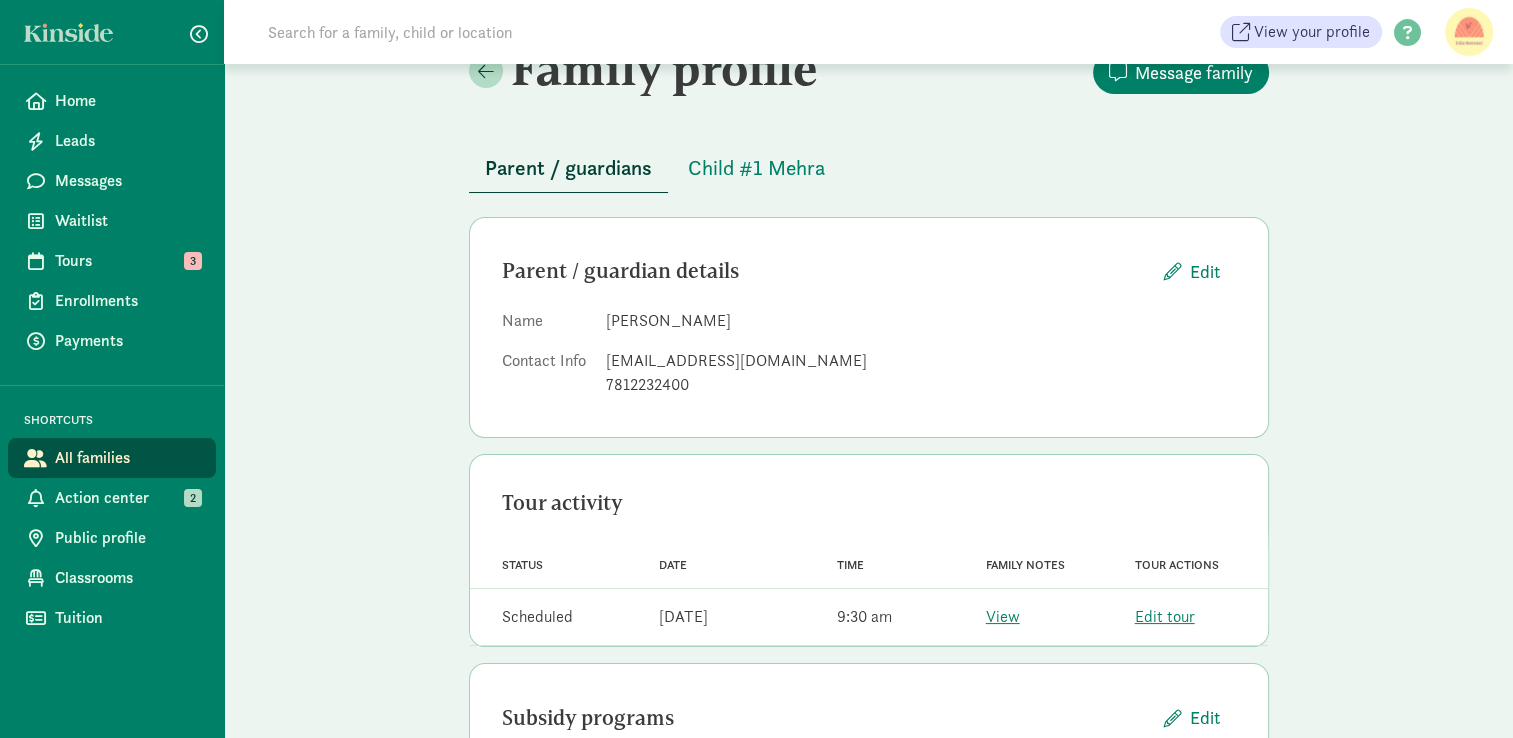 scroll, scrollTop: 48, scrollLeft: 0, axis: vertical 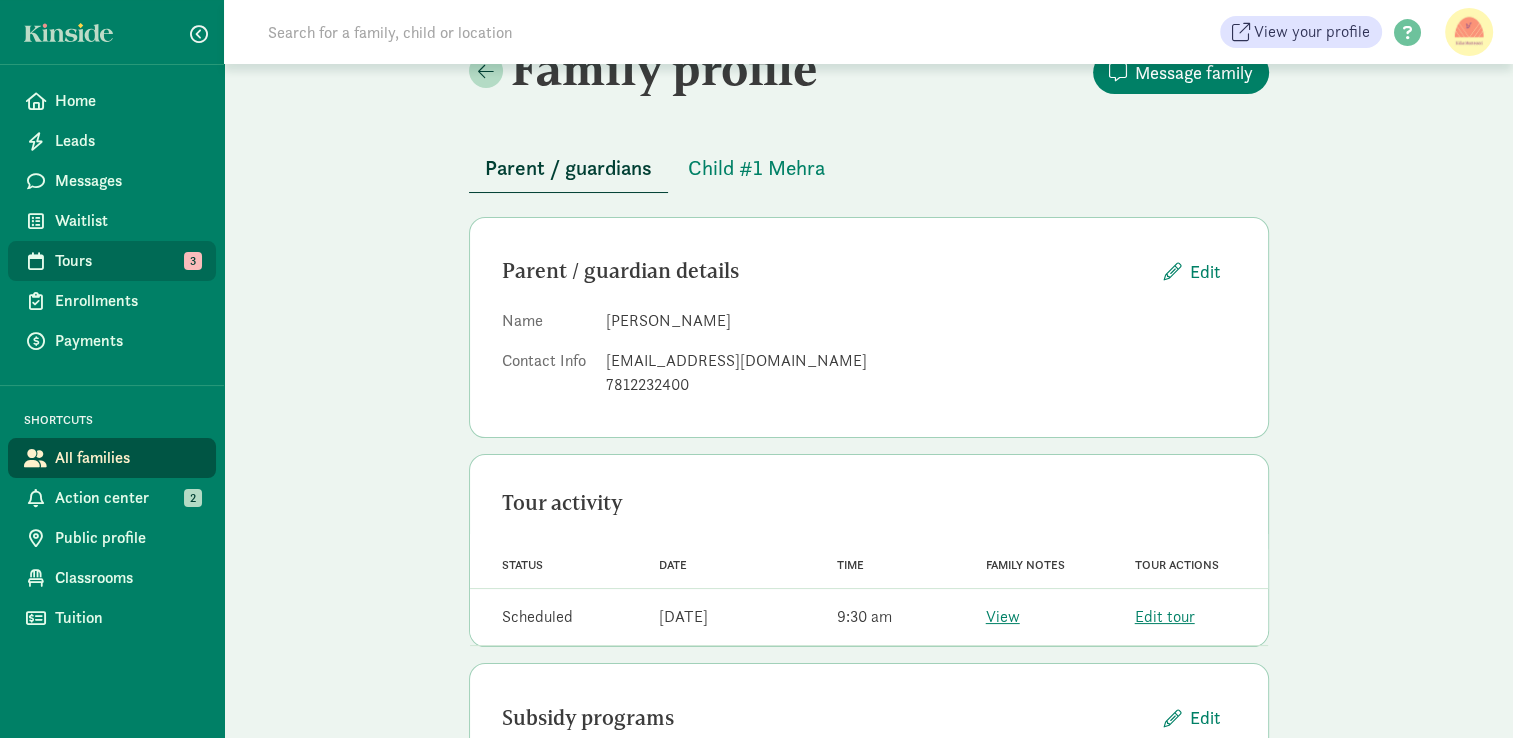 click on "Tours" at bounding box center [127, 261] 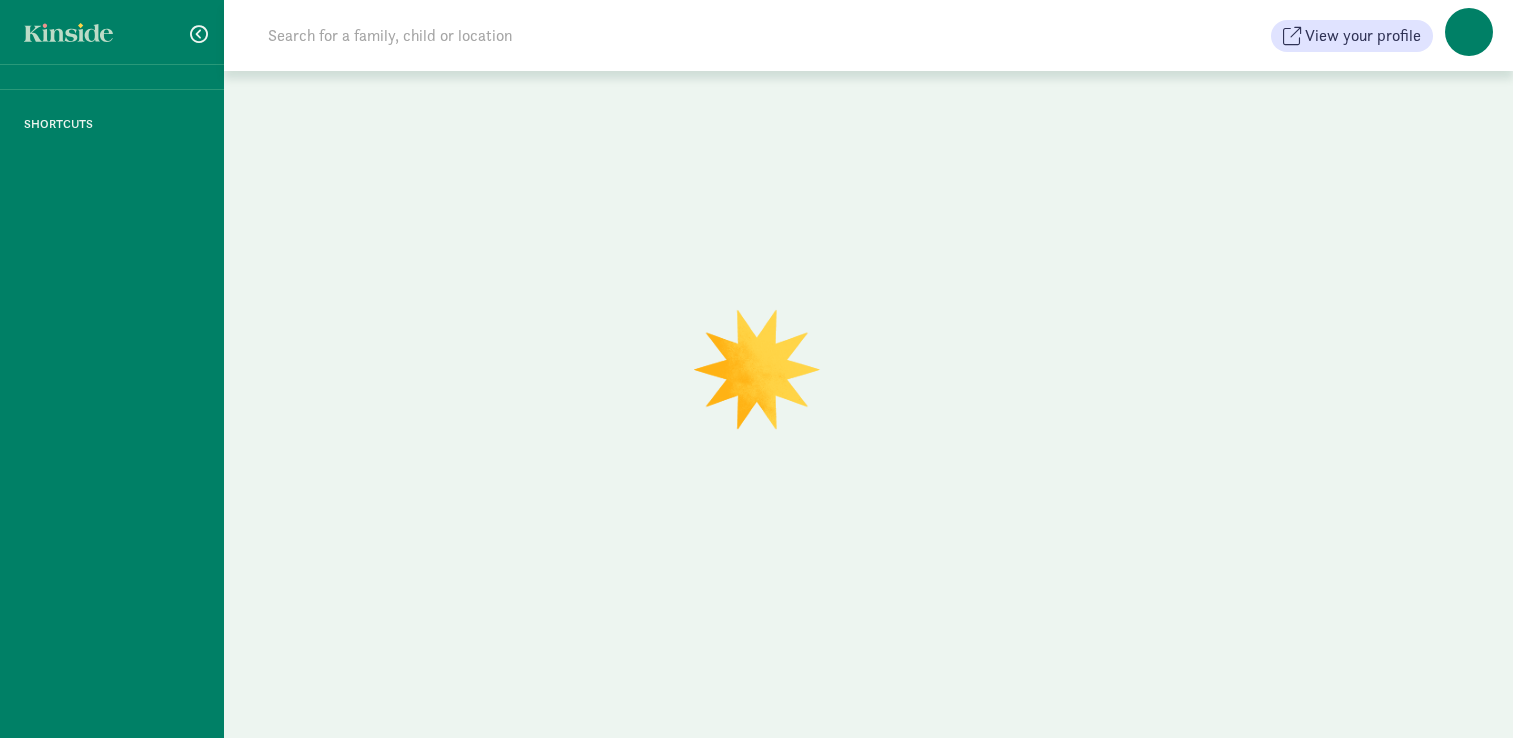 scroll, scrollTop: 0, scrollLeft: 0, axis: both 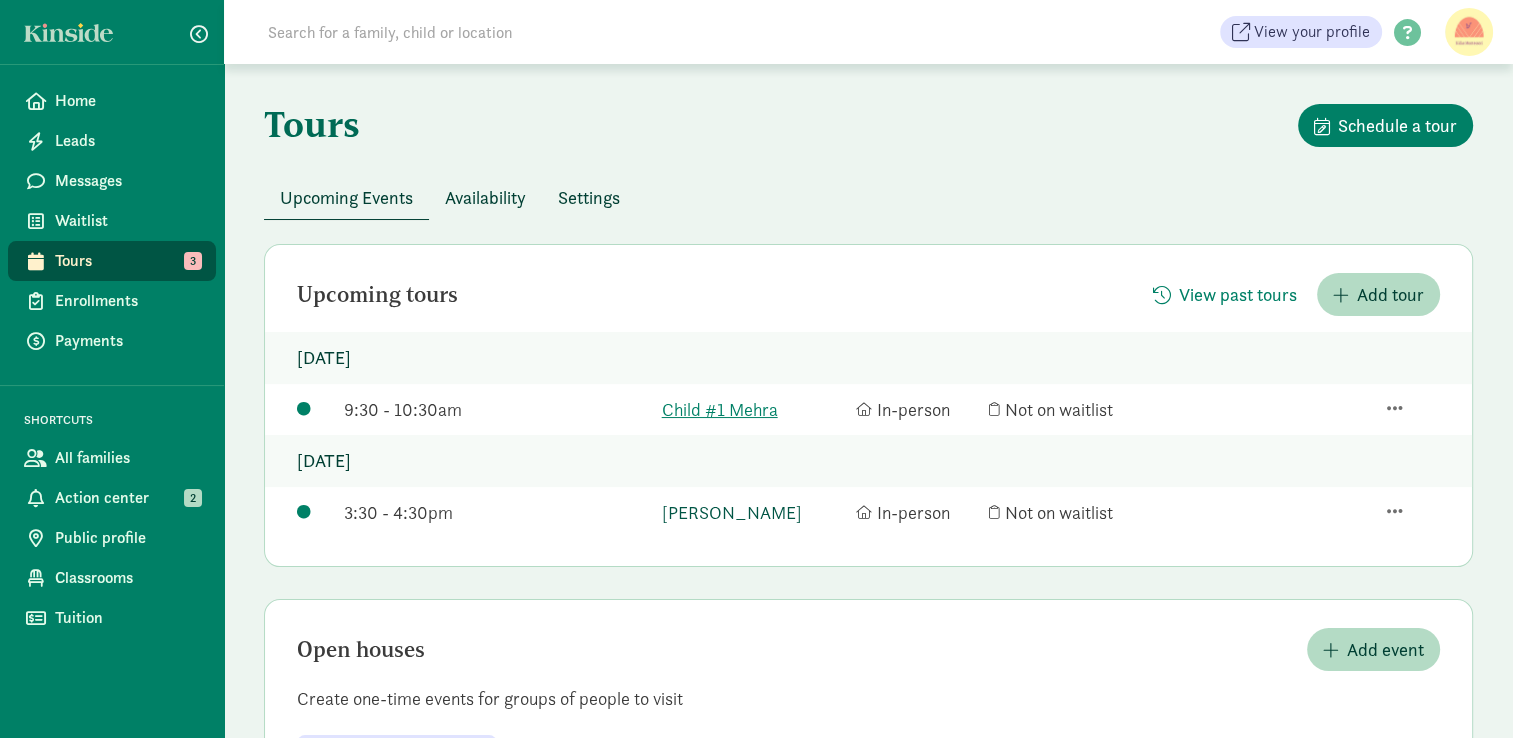 click on "[PERSON_NAME]" at bounding box center [754, 512] 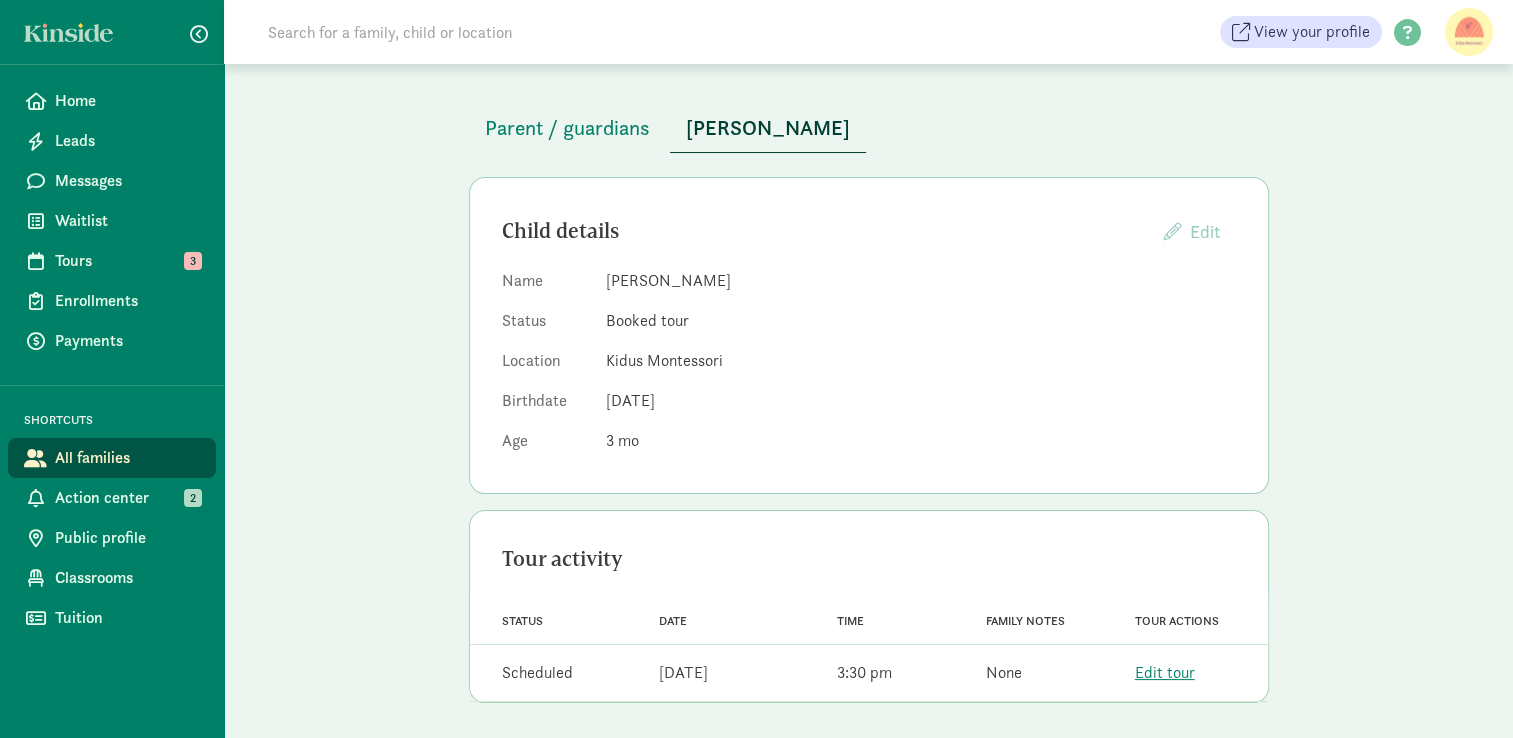 scroll, scrollTop: 92, scrollLeft: 0, axis: vertical 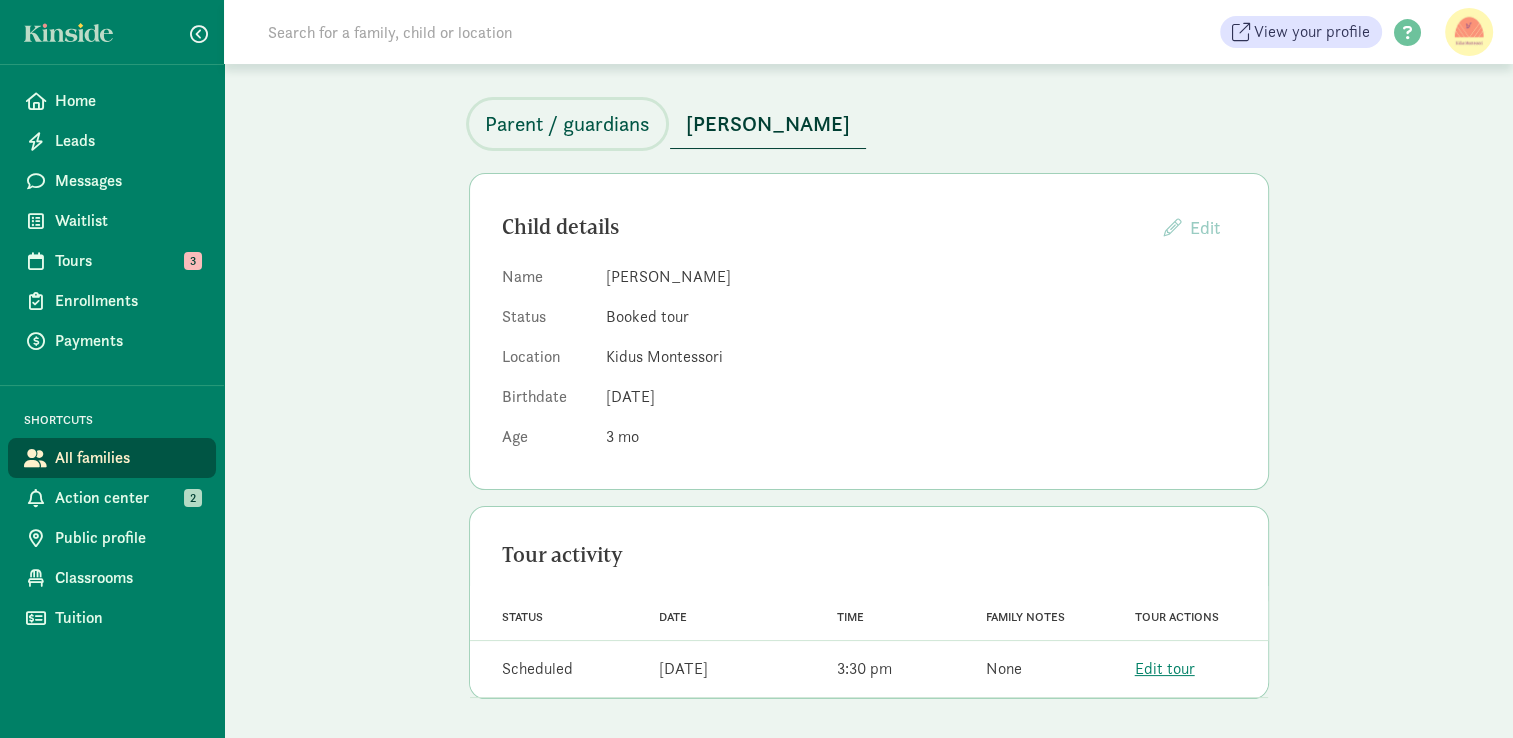 click on "Parent / guardians" at bounding box center [567, 124] 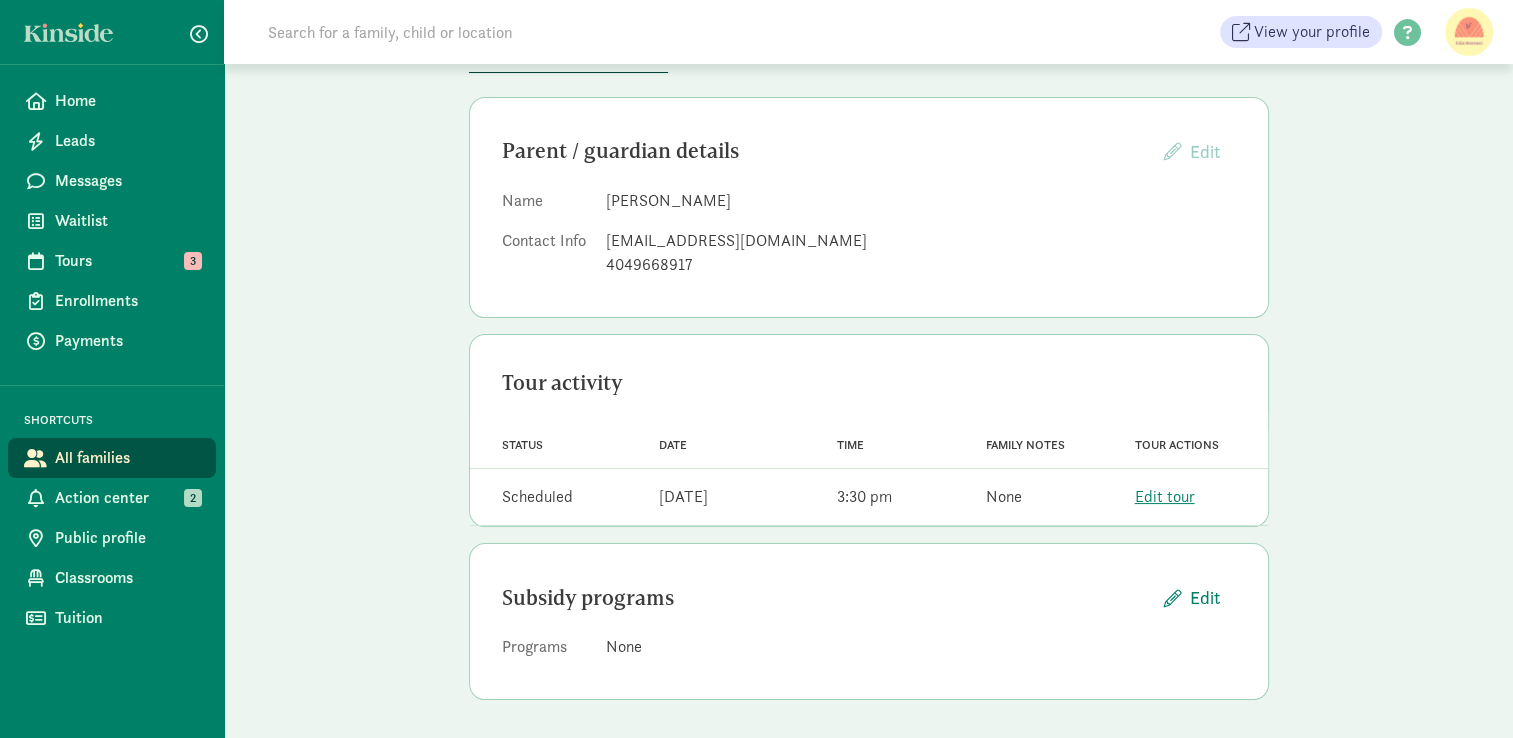 scroll, scrollTop: 0, scrollLeft: 0, axis: both 